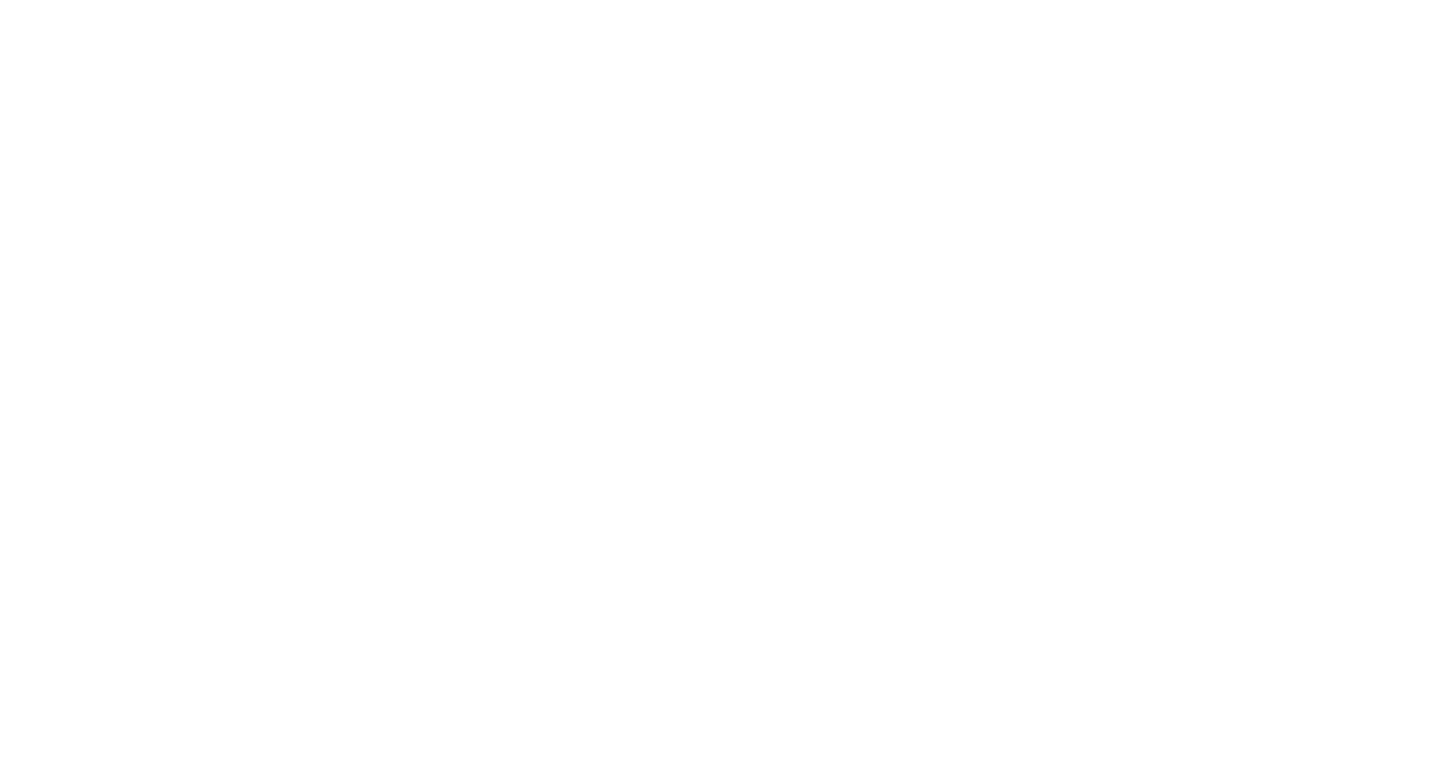 scroll, scrollTop: 0, scrollLeft: 0, axis: both 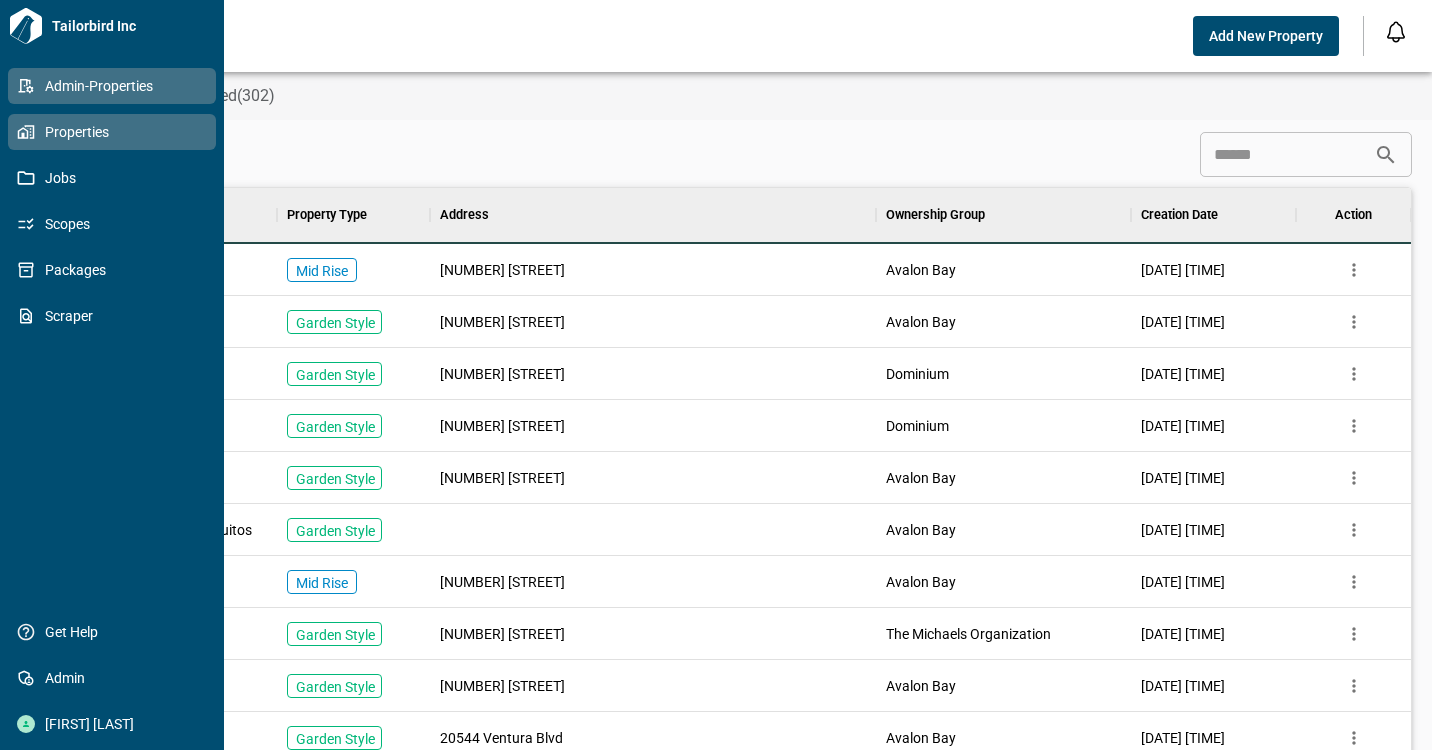 click on "Properties" at bounding box center [116, 132] 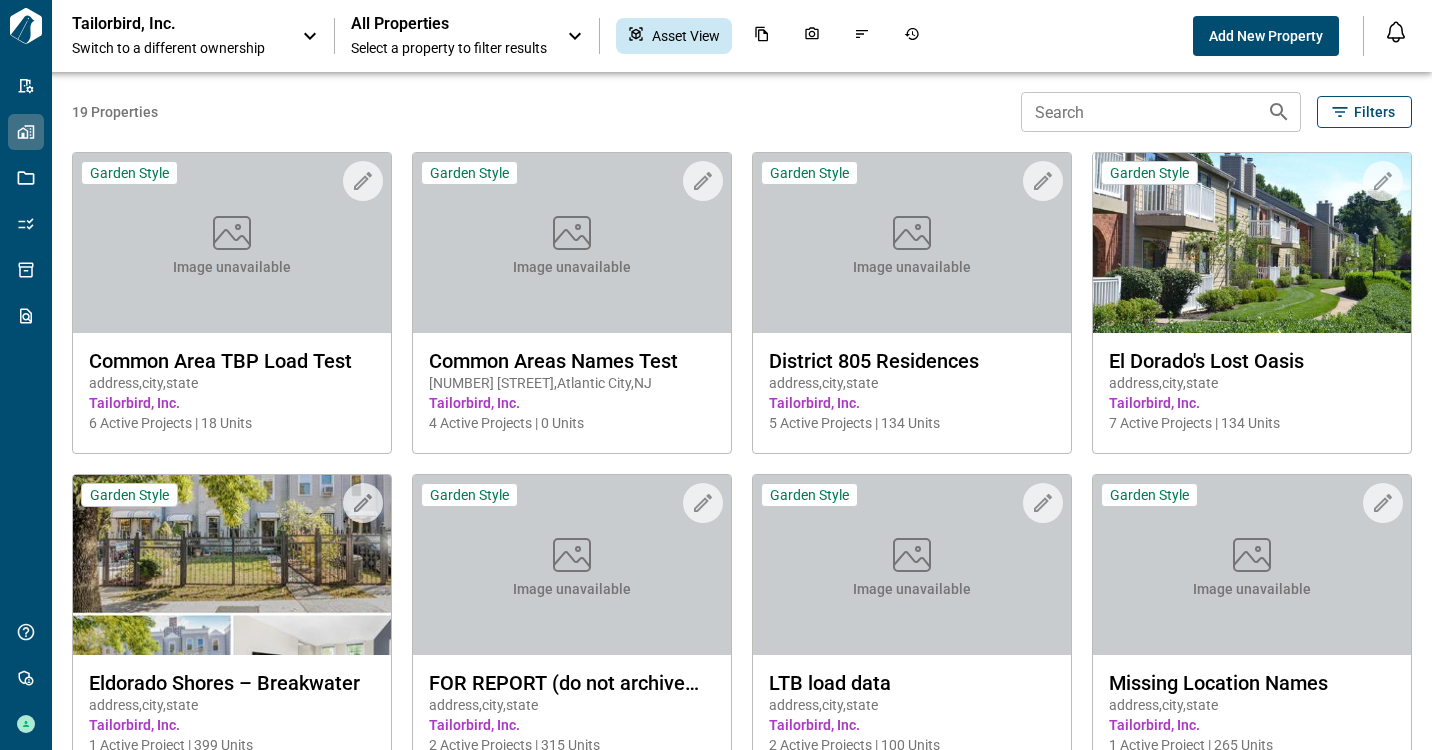 click on "Switch to a different ownership" at bounding box center [177, 48] 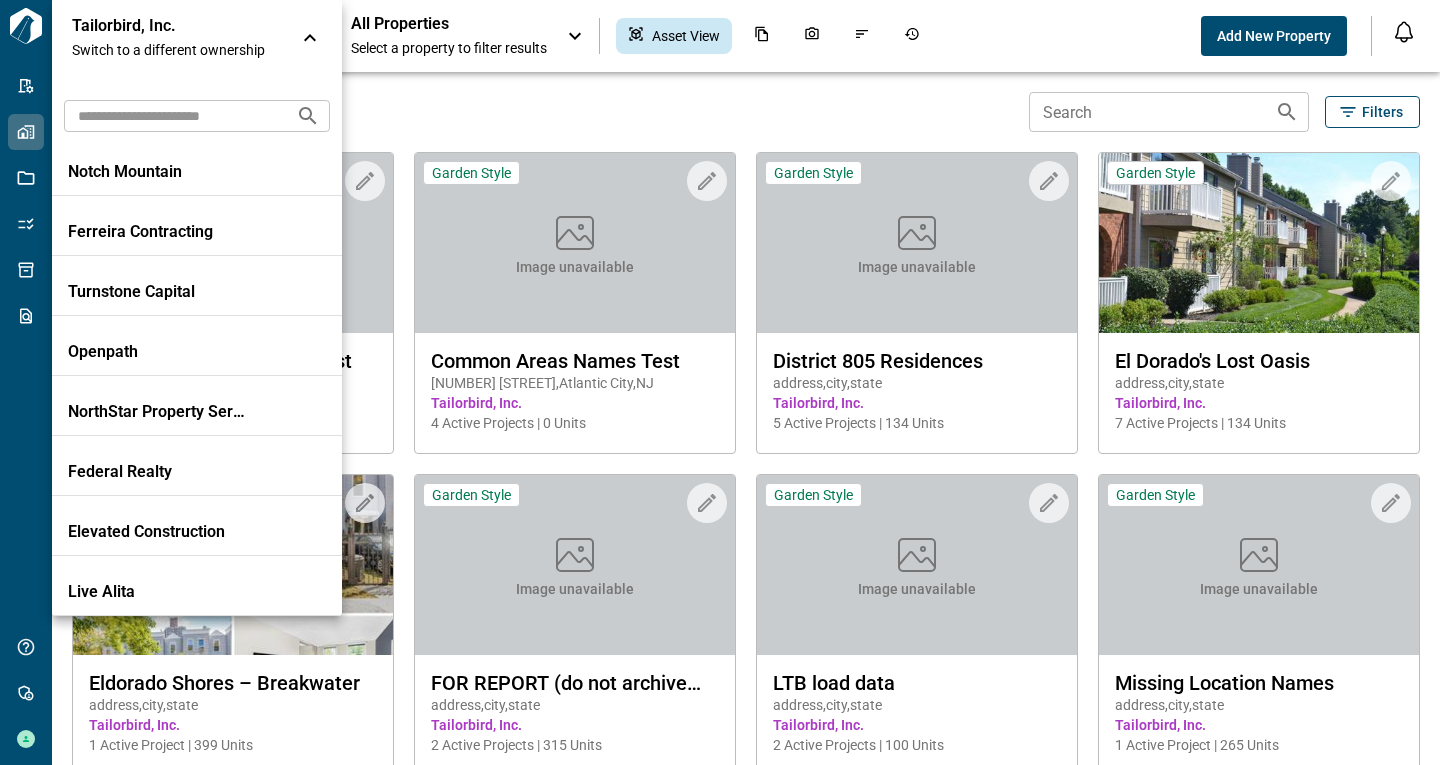 click at bounding box center [172, 115] 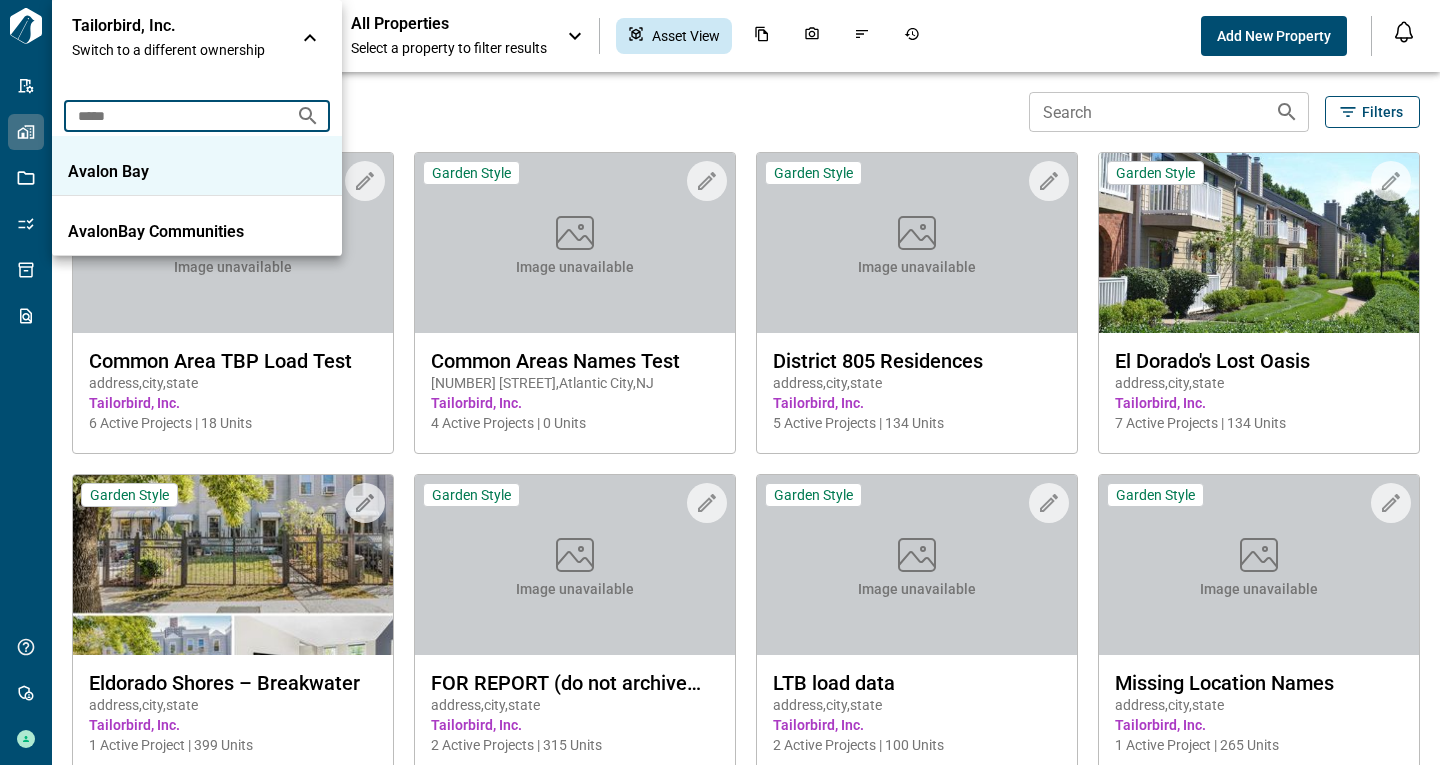 type on "*****" 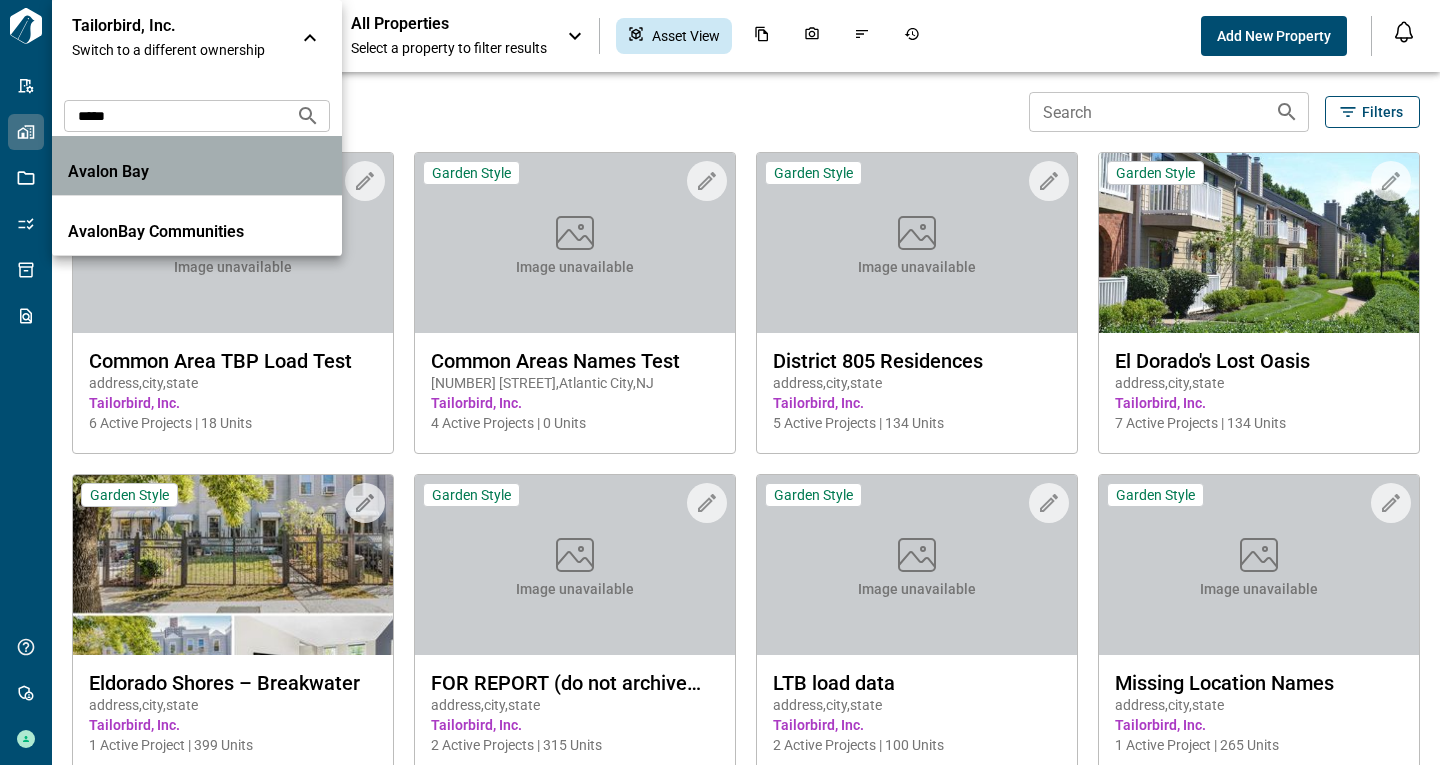 click on "Avalon Bay" at bounding box center [158, 172] 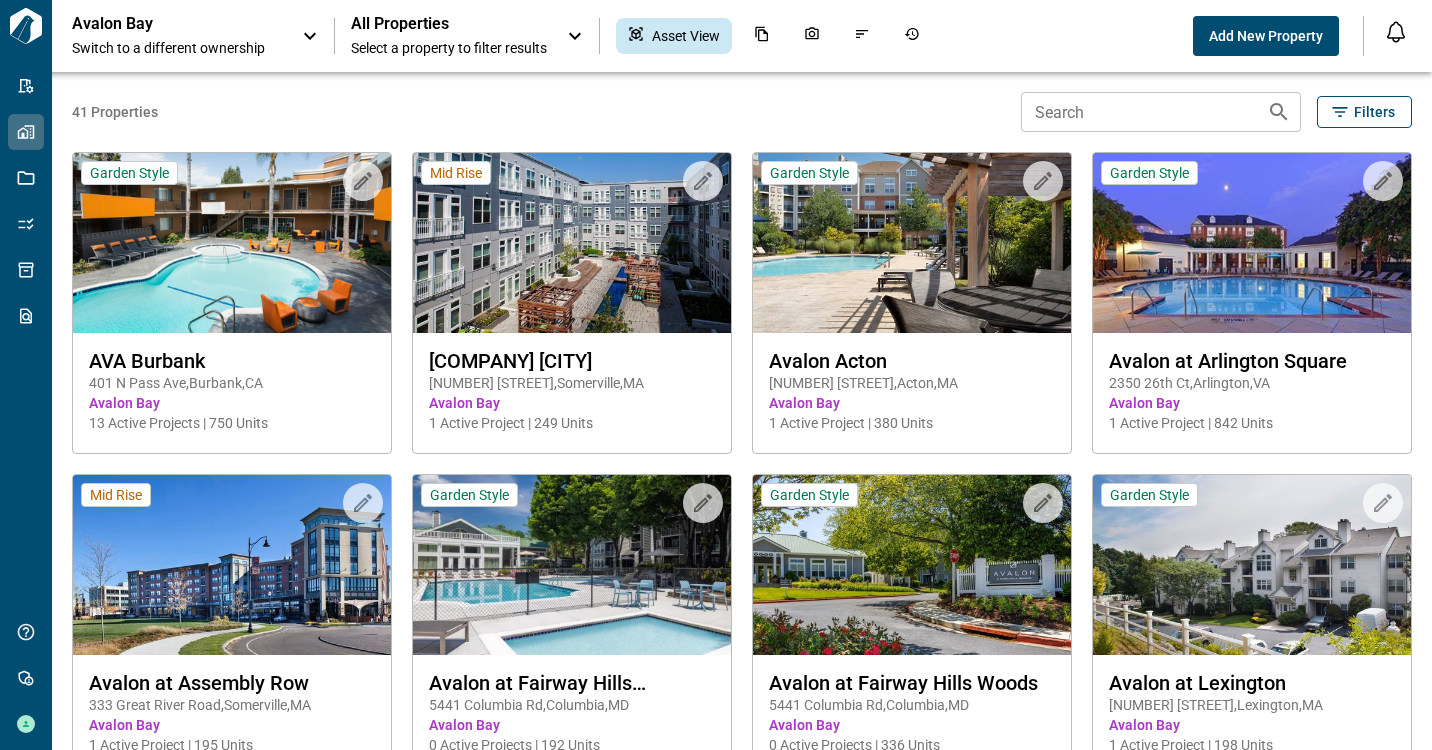 click on "All Properties" at bounding box center (449, 24) 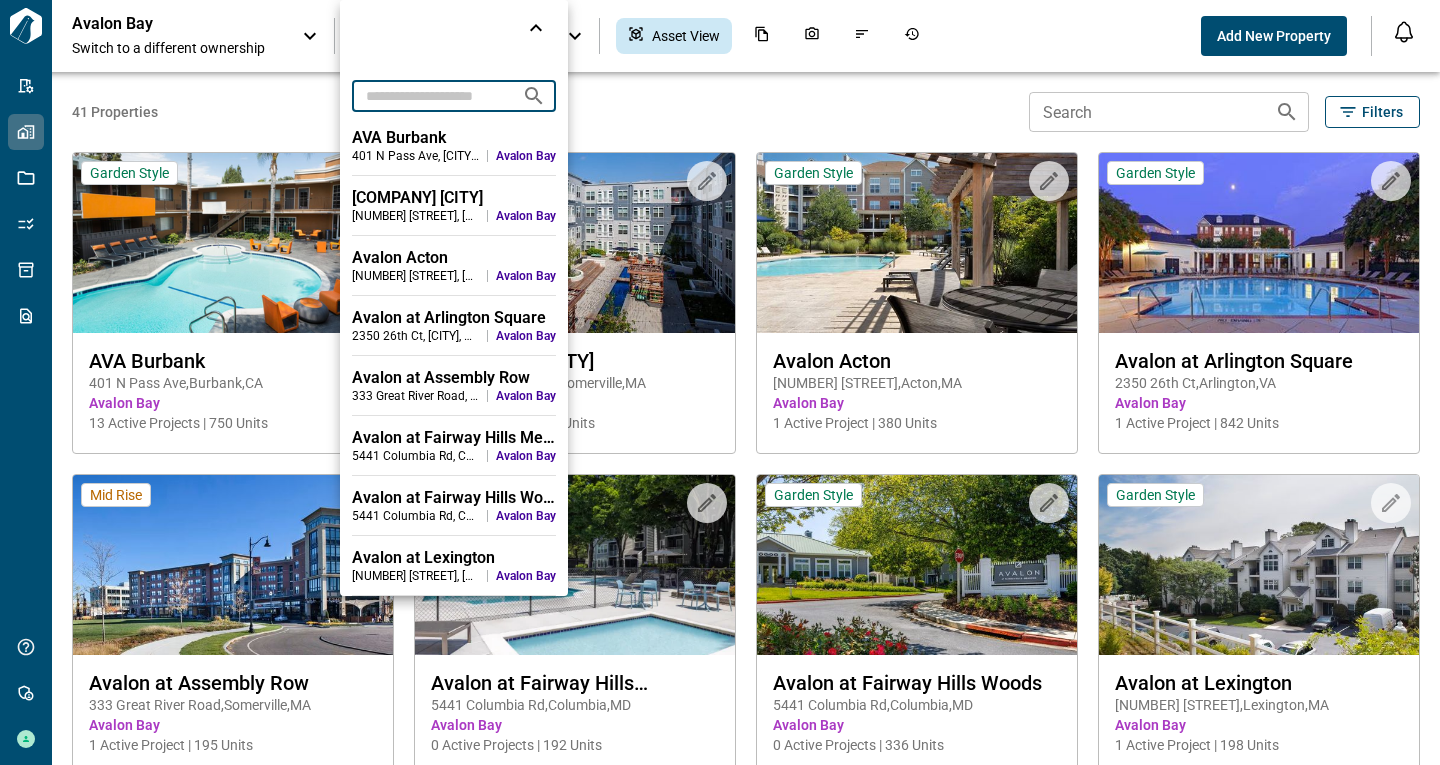 click at bounding box center [429, 95] 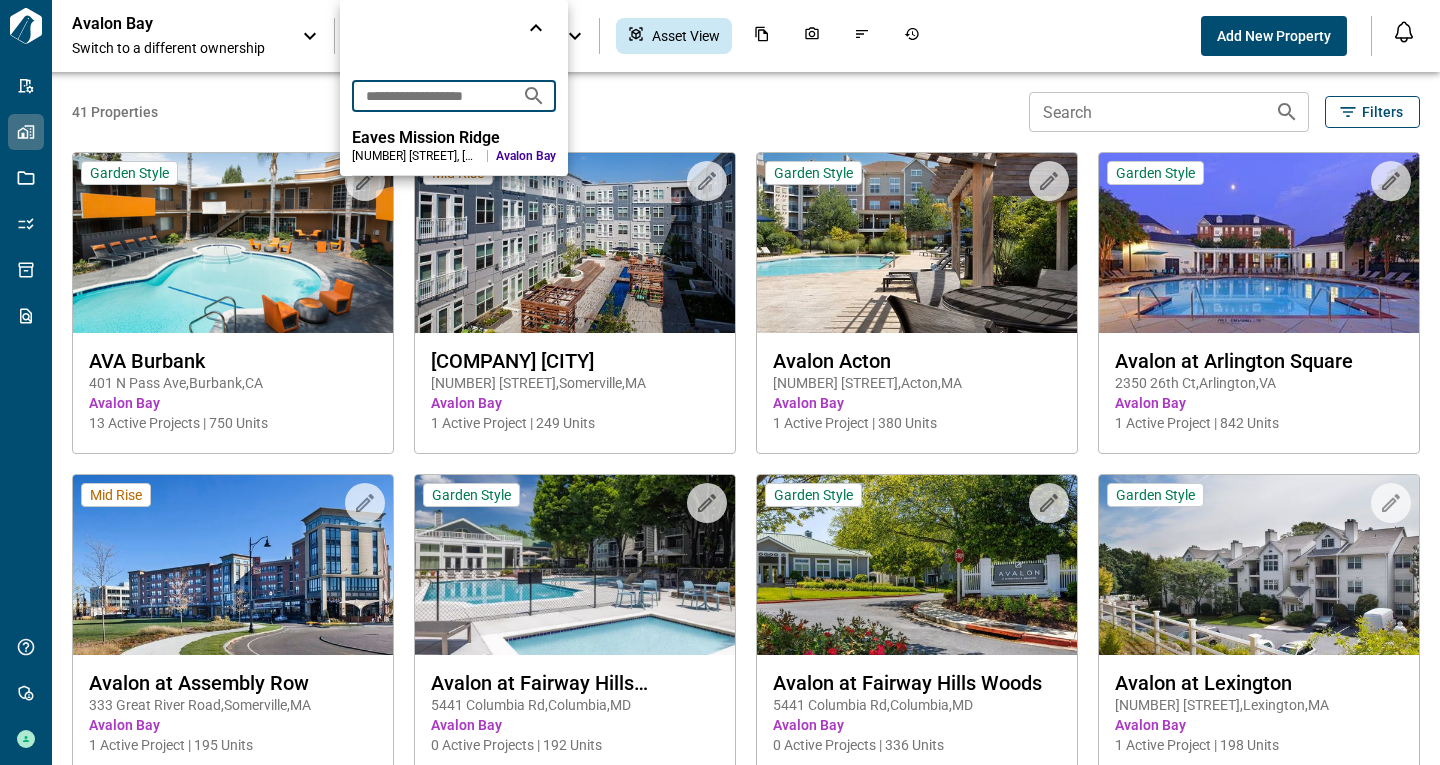 type on "**********" 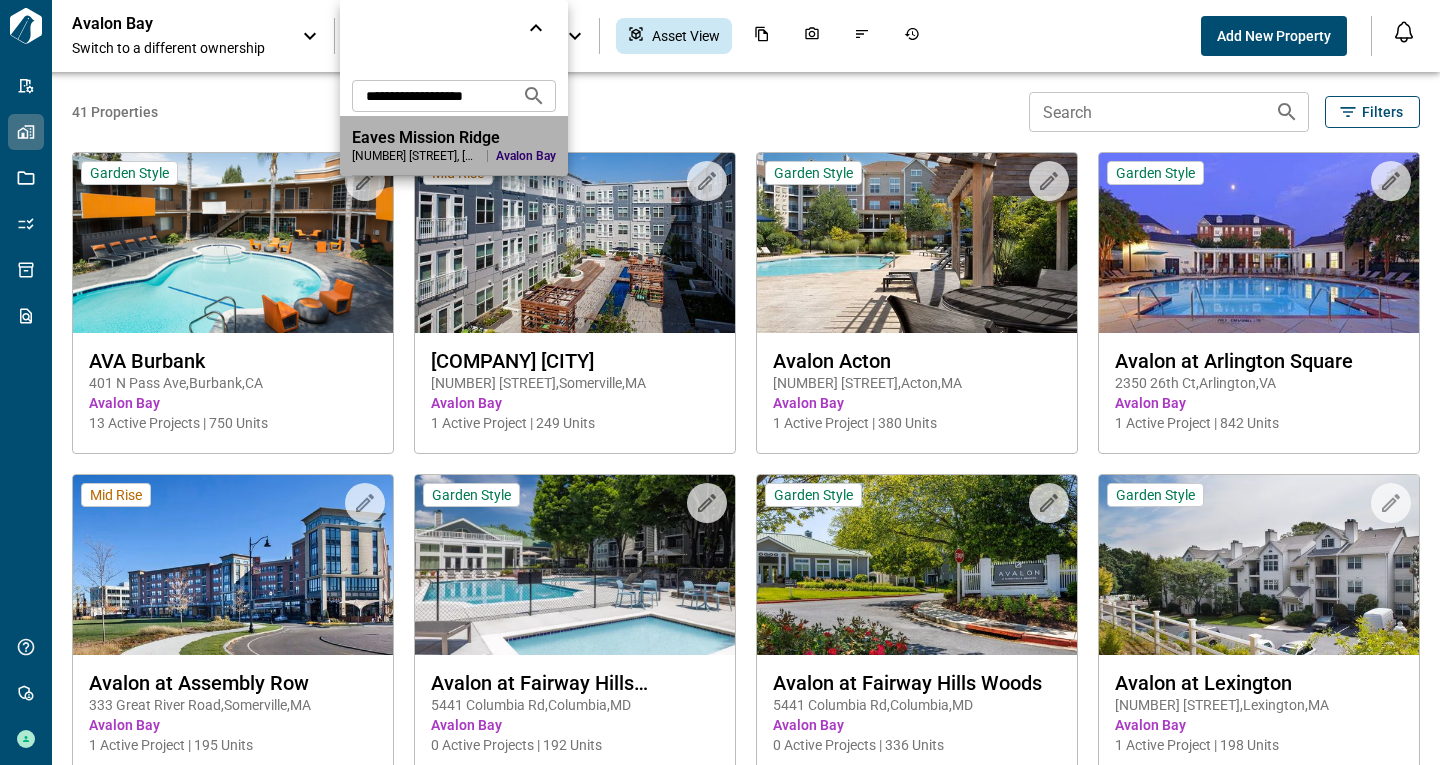 click on "Eaves Mission Ridge" at bounding box center (454, 138) 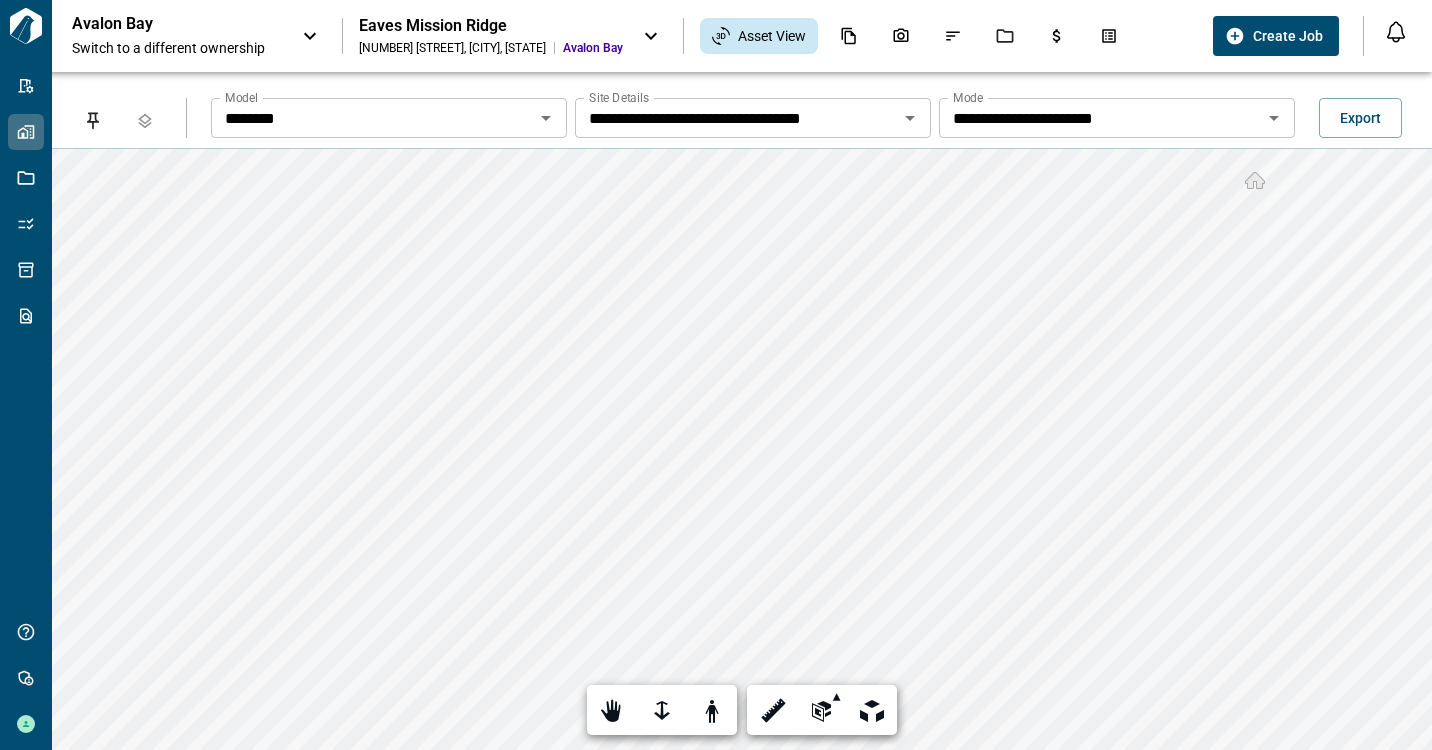 click on "[CITY] [NUMBER] [STREET] , [CITY] , [STATE] [COMPANY]" at bounding box center (716, 36) 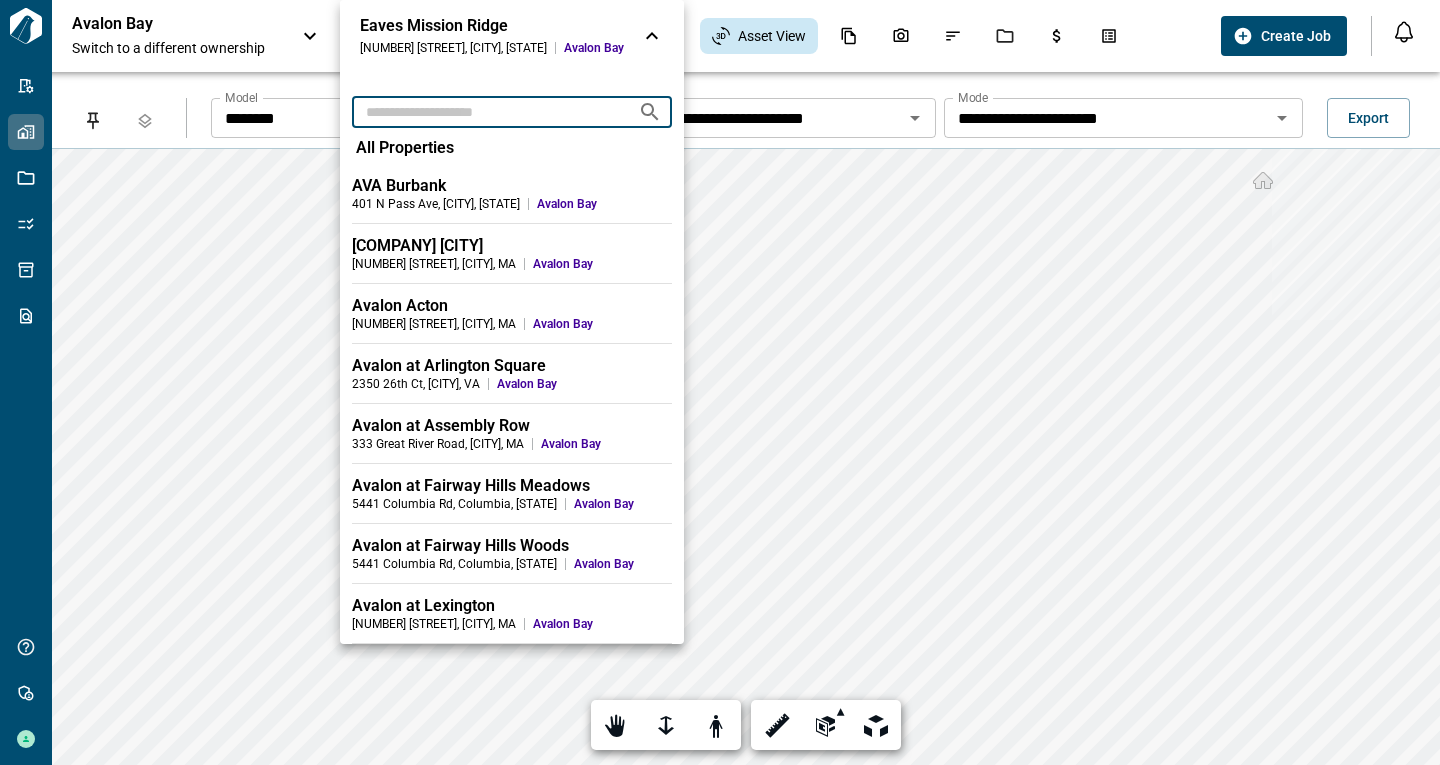 click at bounding box center [487, 111] 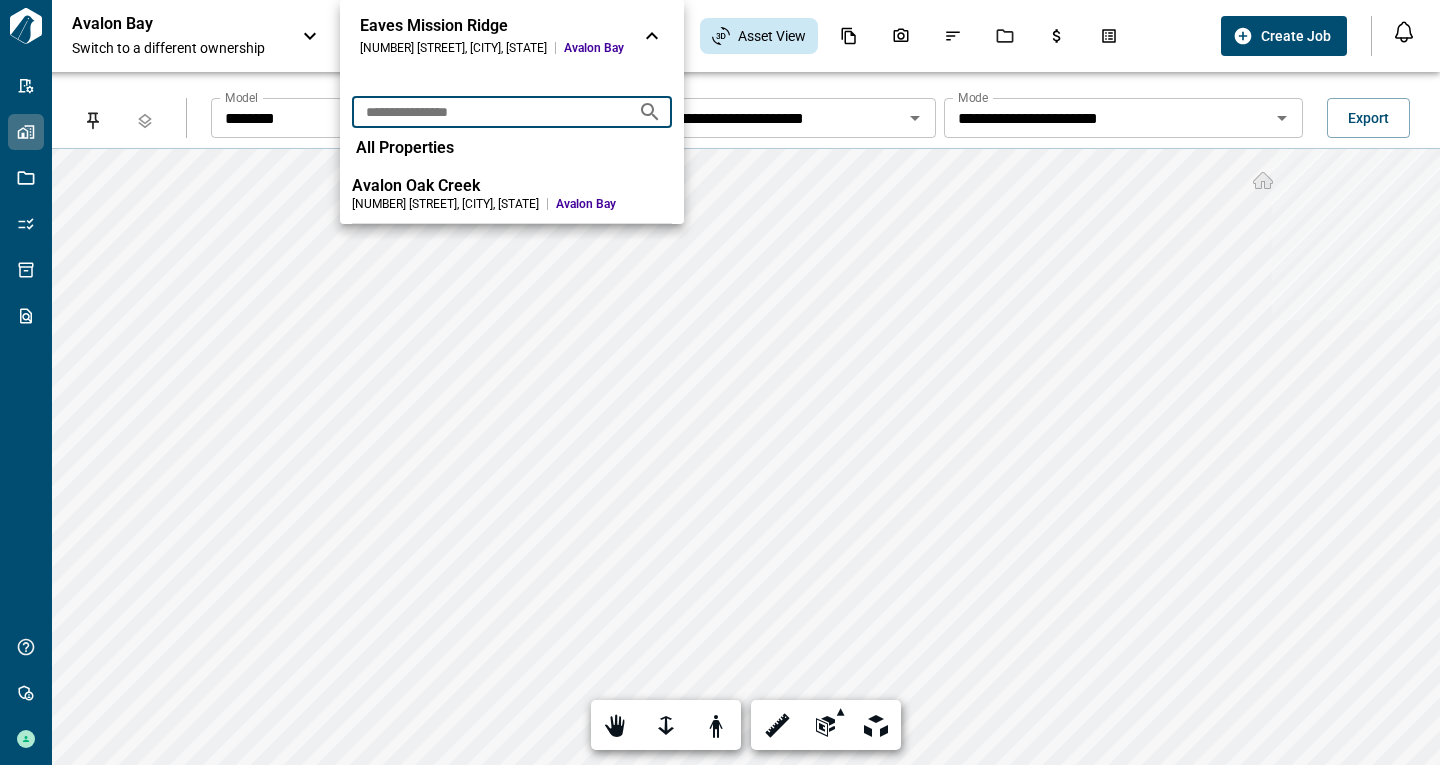 type on "**********" 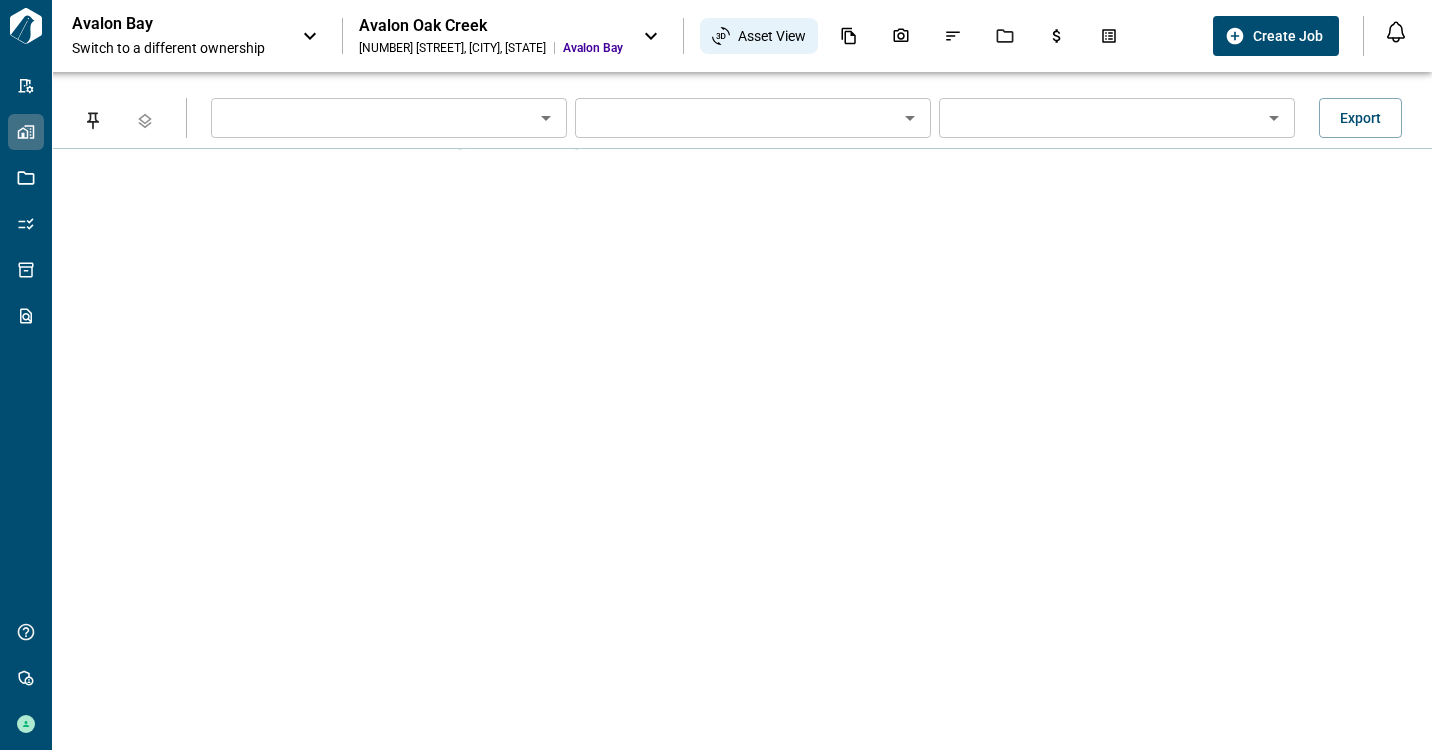 type on "********" 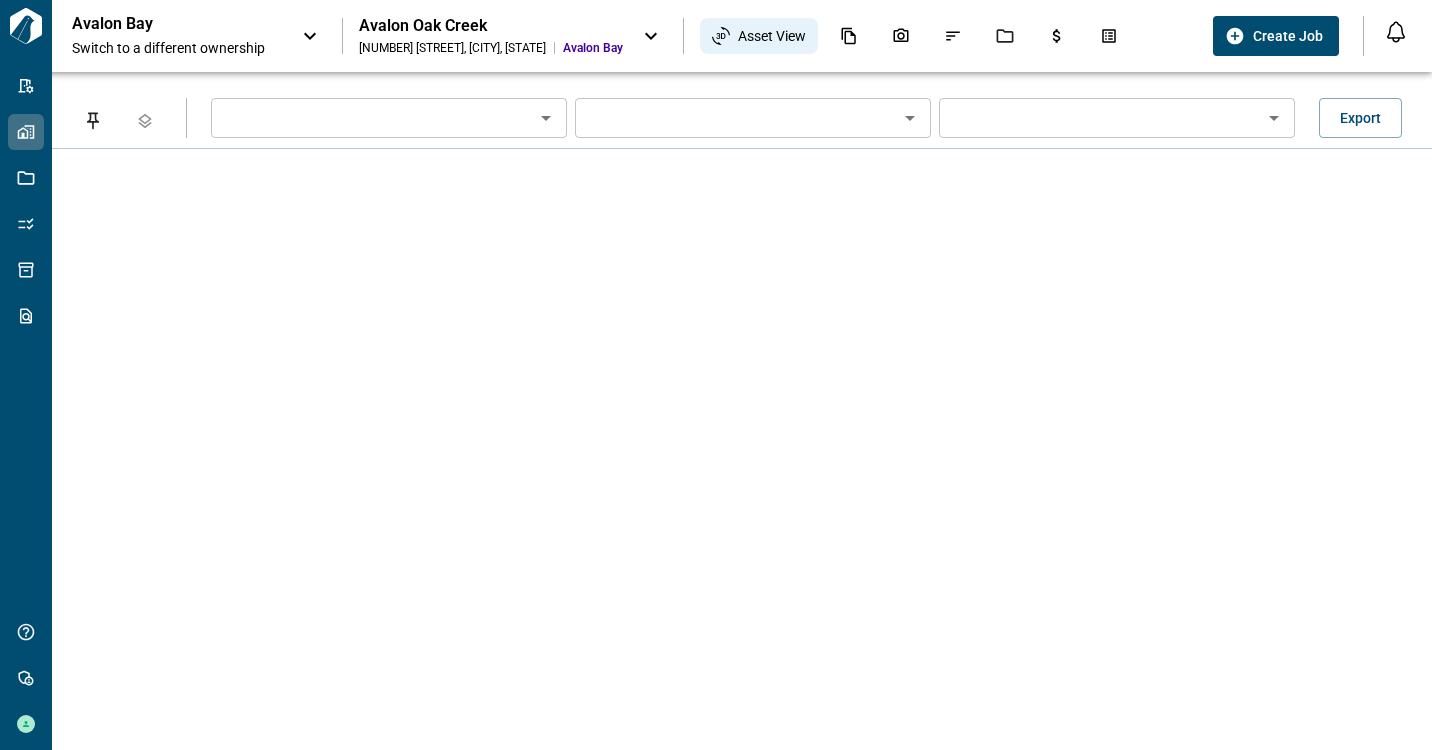 type on "**********" 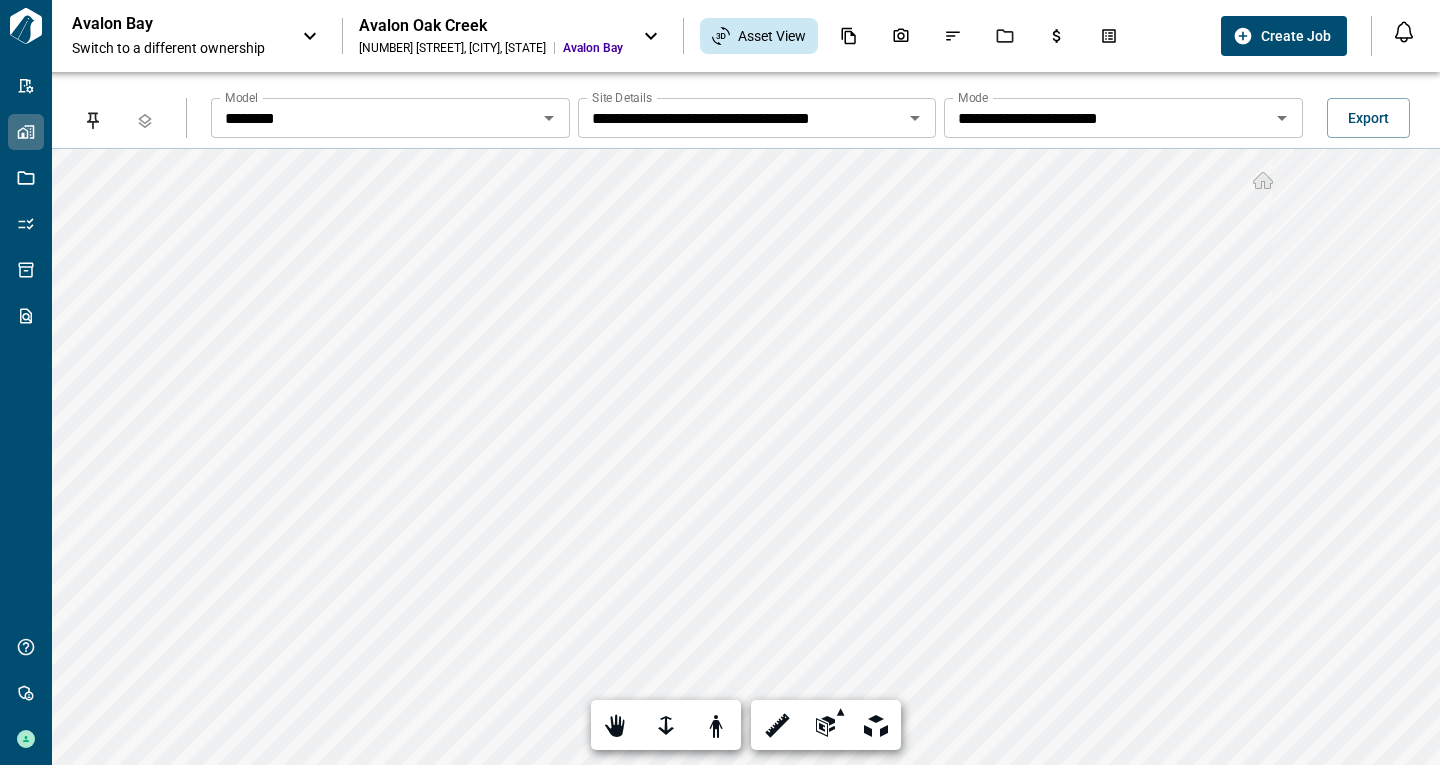 click on "Switch to a different ownership" at bounding box center (177, 48) 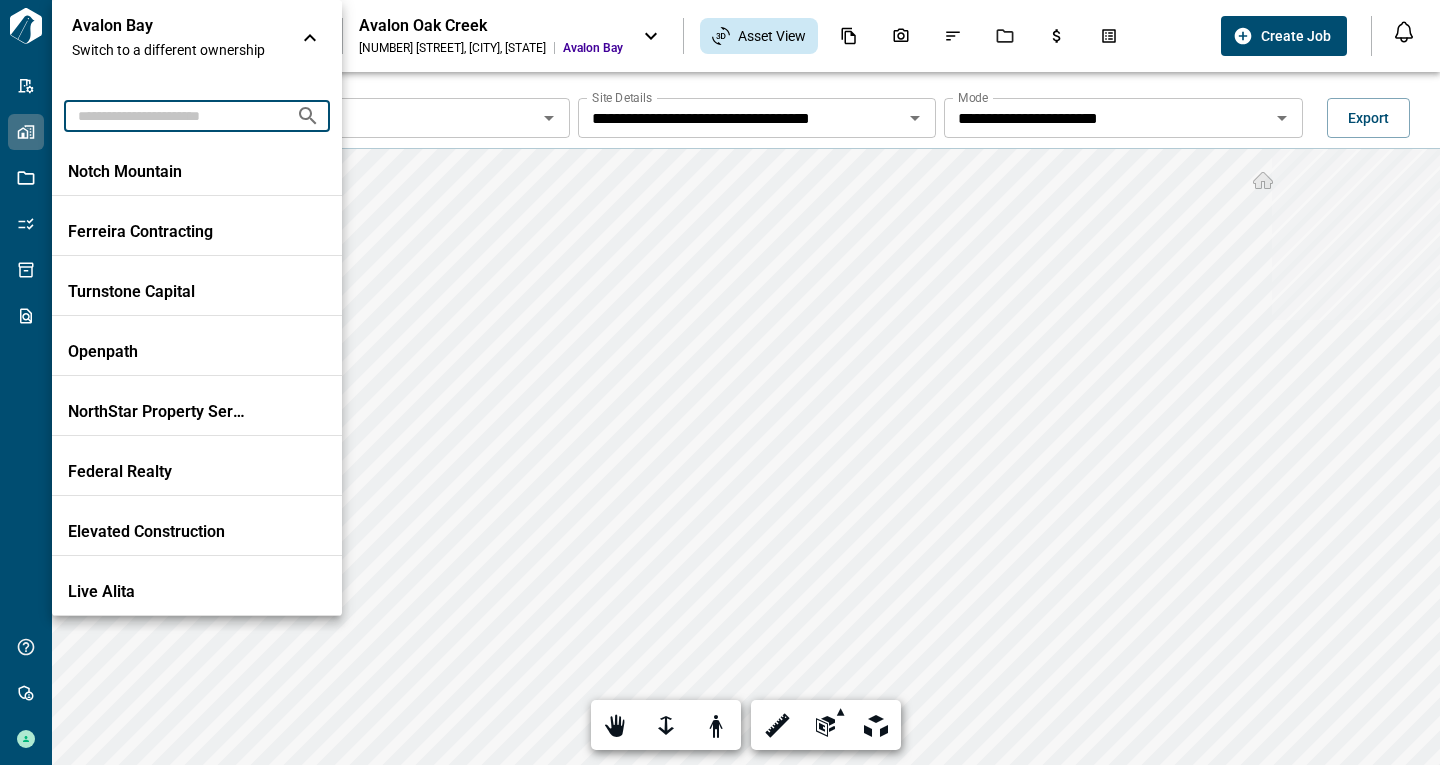 click at bounding box center (172, 115) 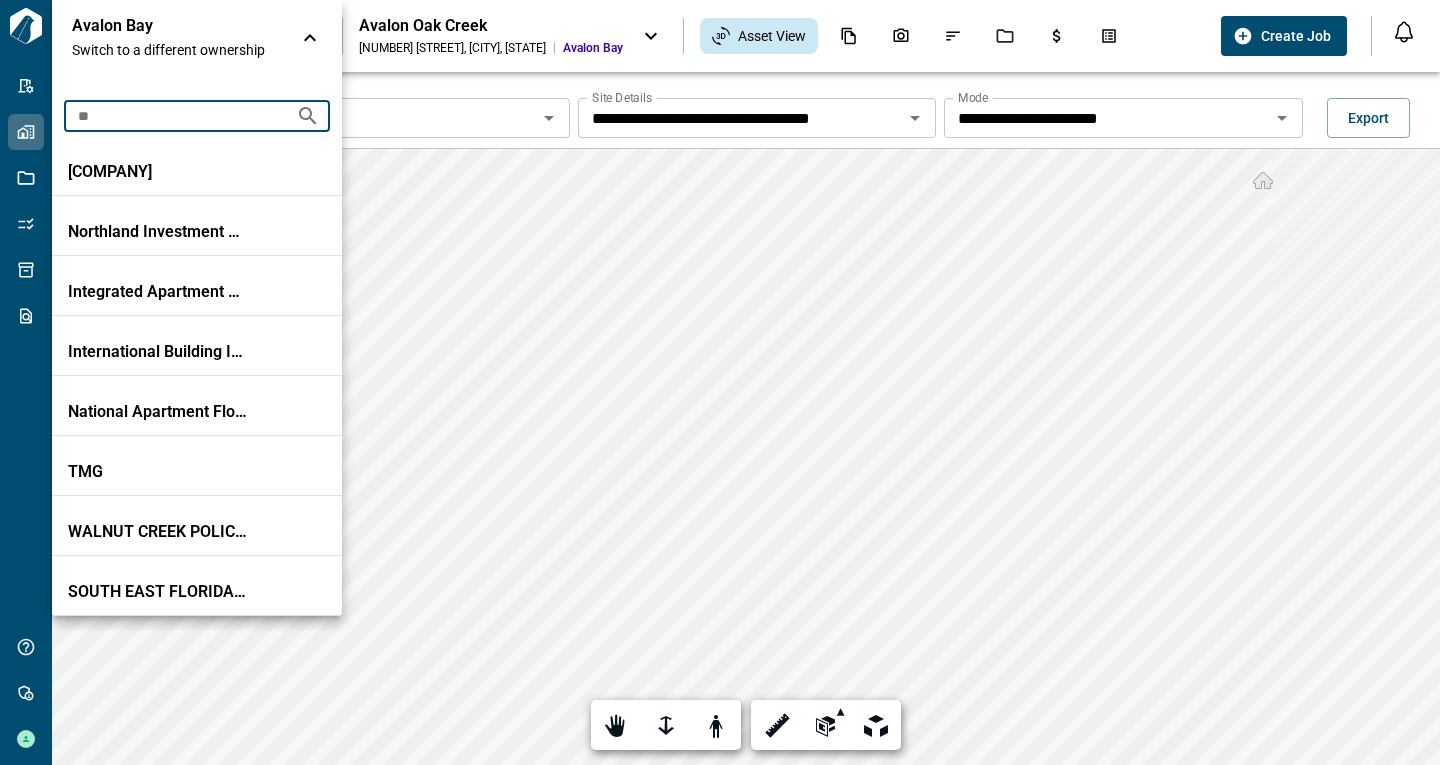type on "*" 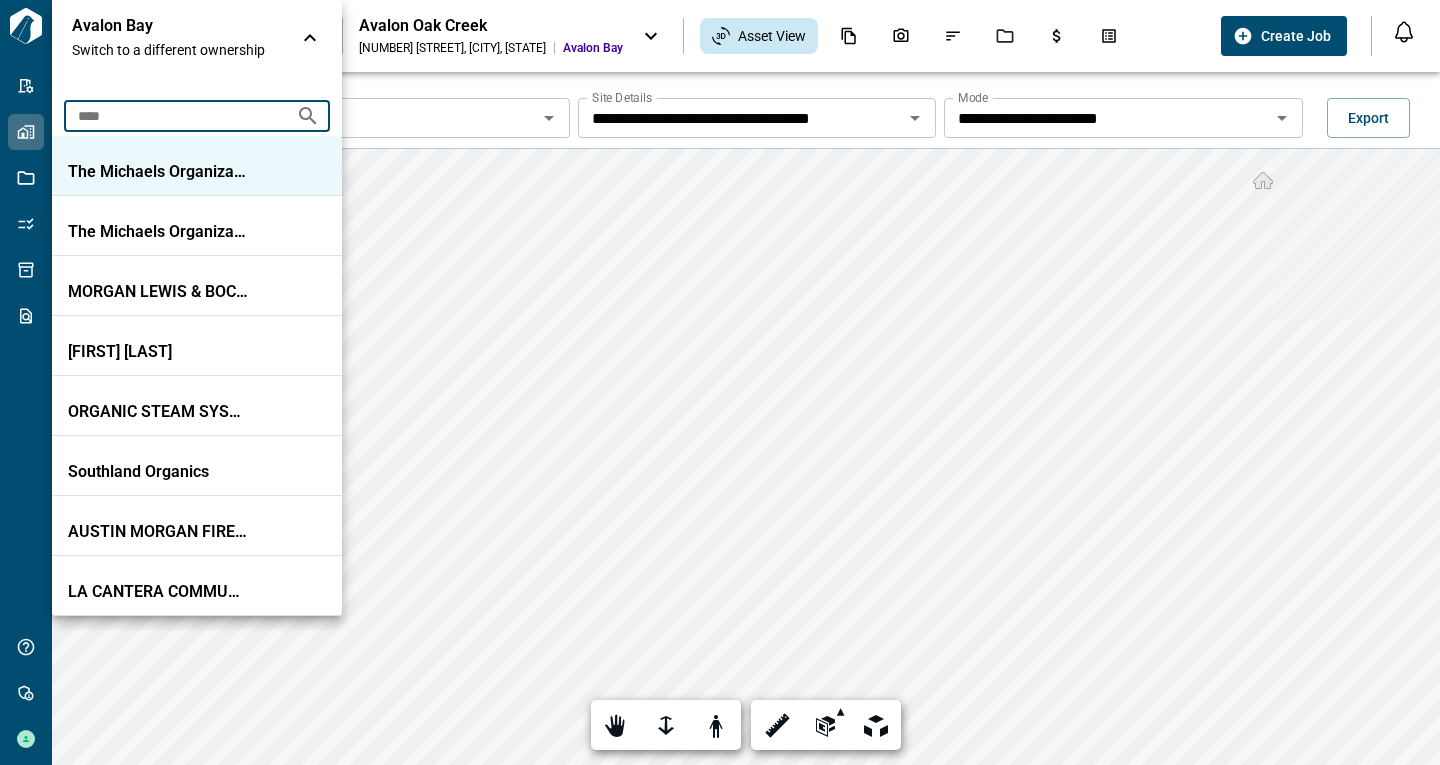 type on "****" 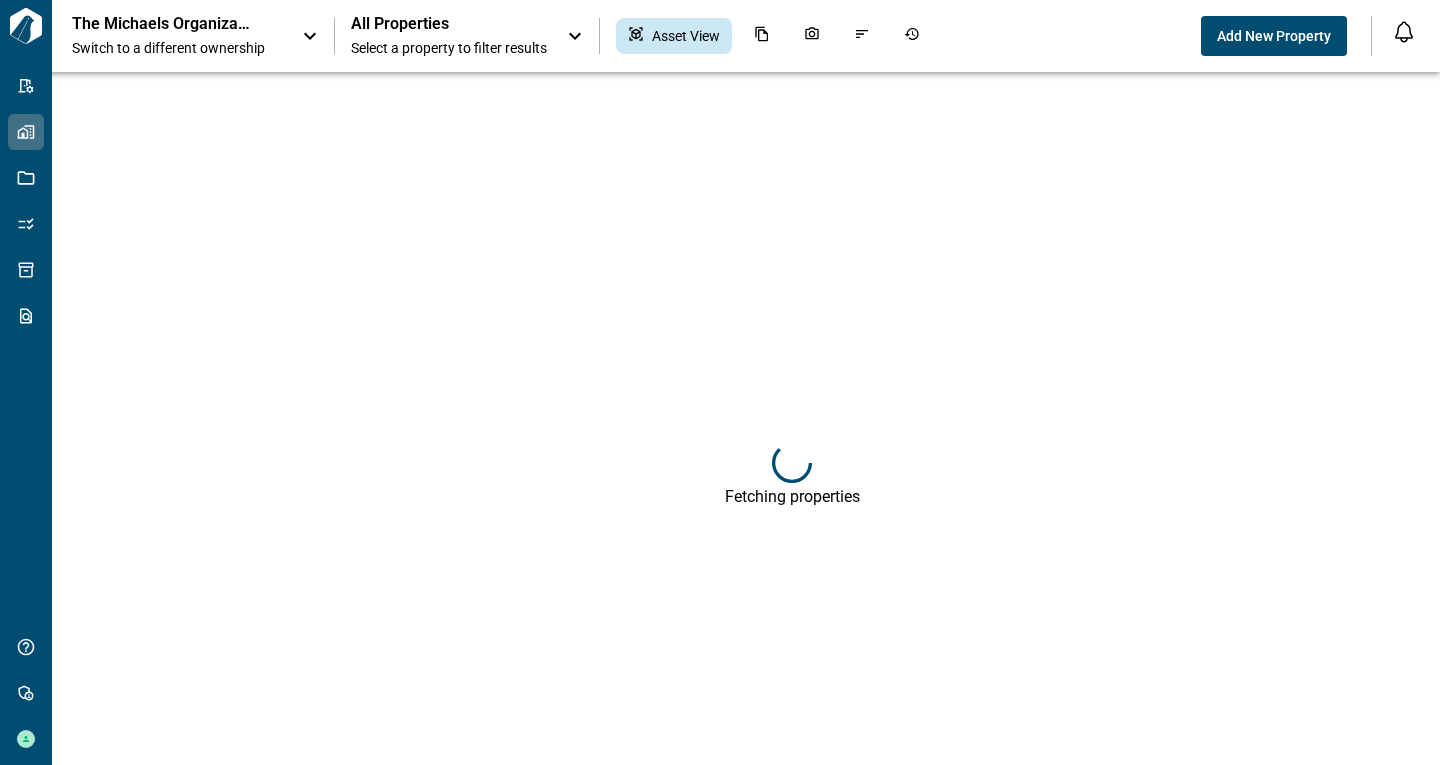 click on "All Properties Select a property to filter results" at bounding box center [449, 36] 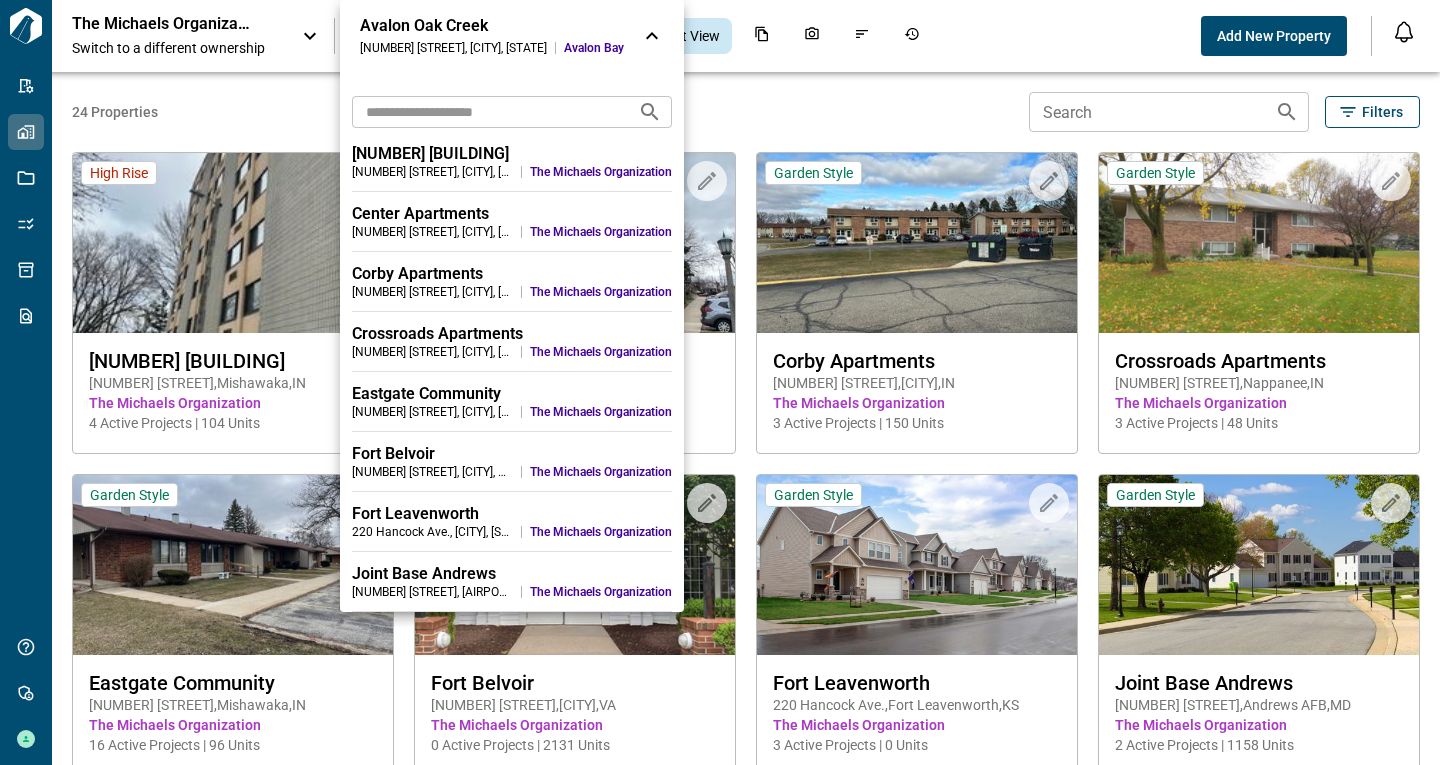click at bounding box center (487, 111) 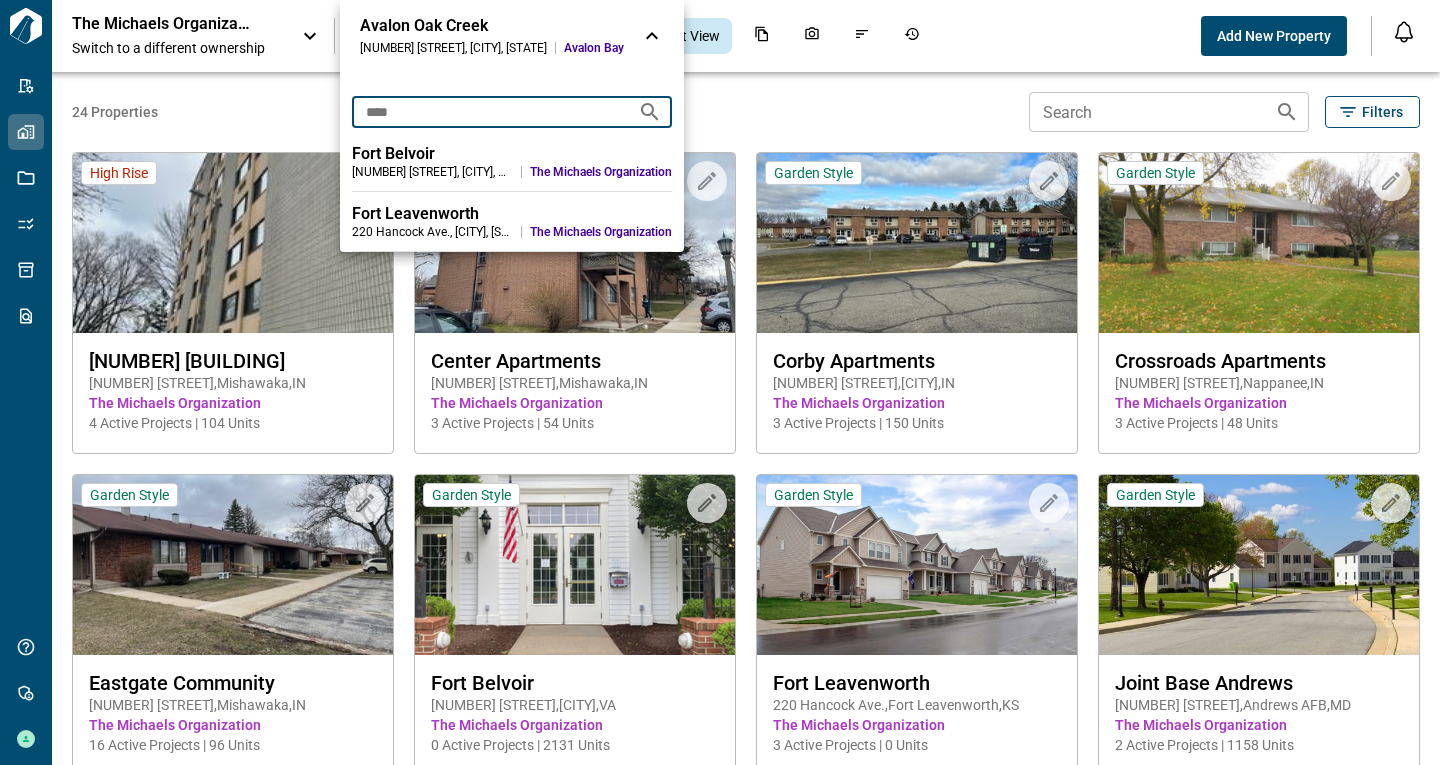 type on "****" 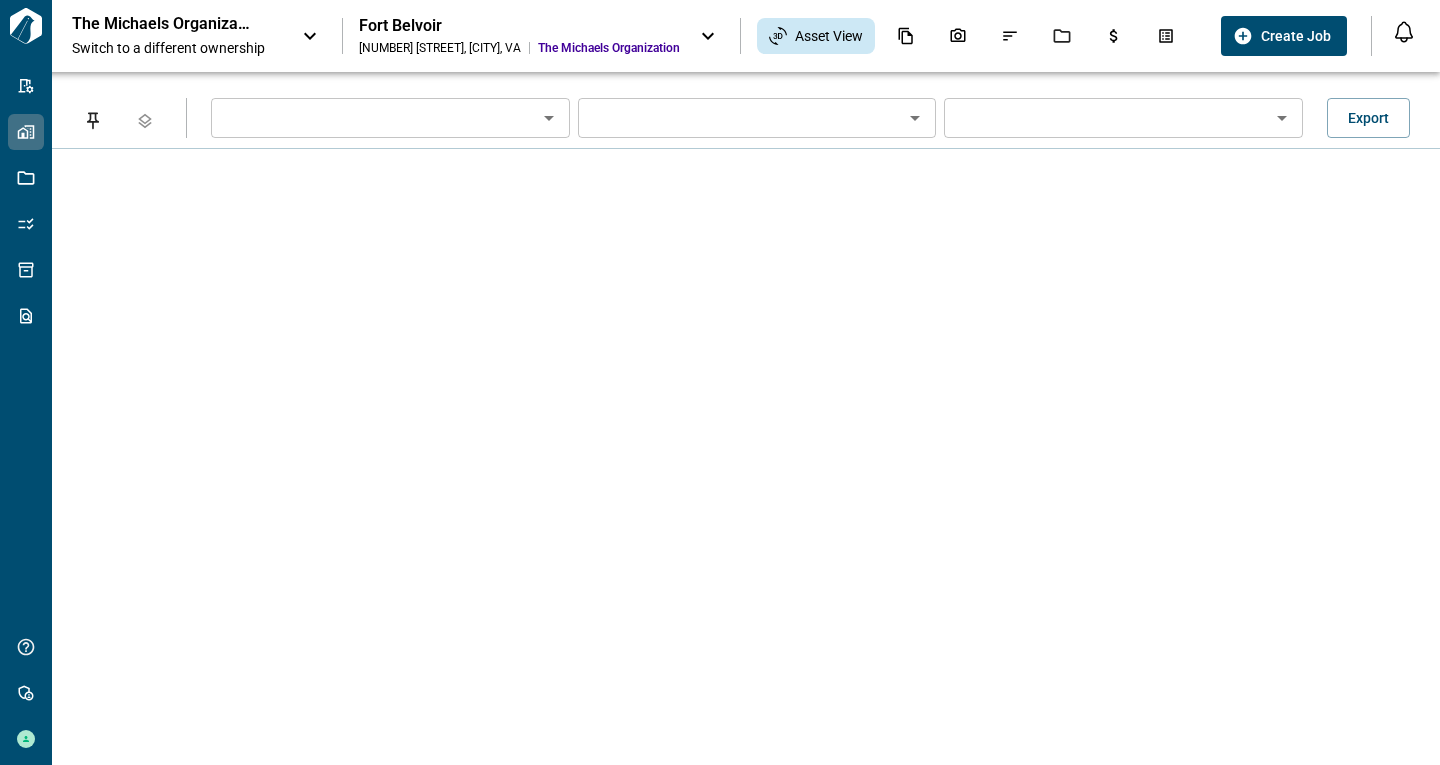 type on "********" 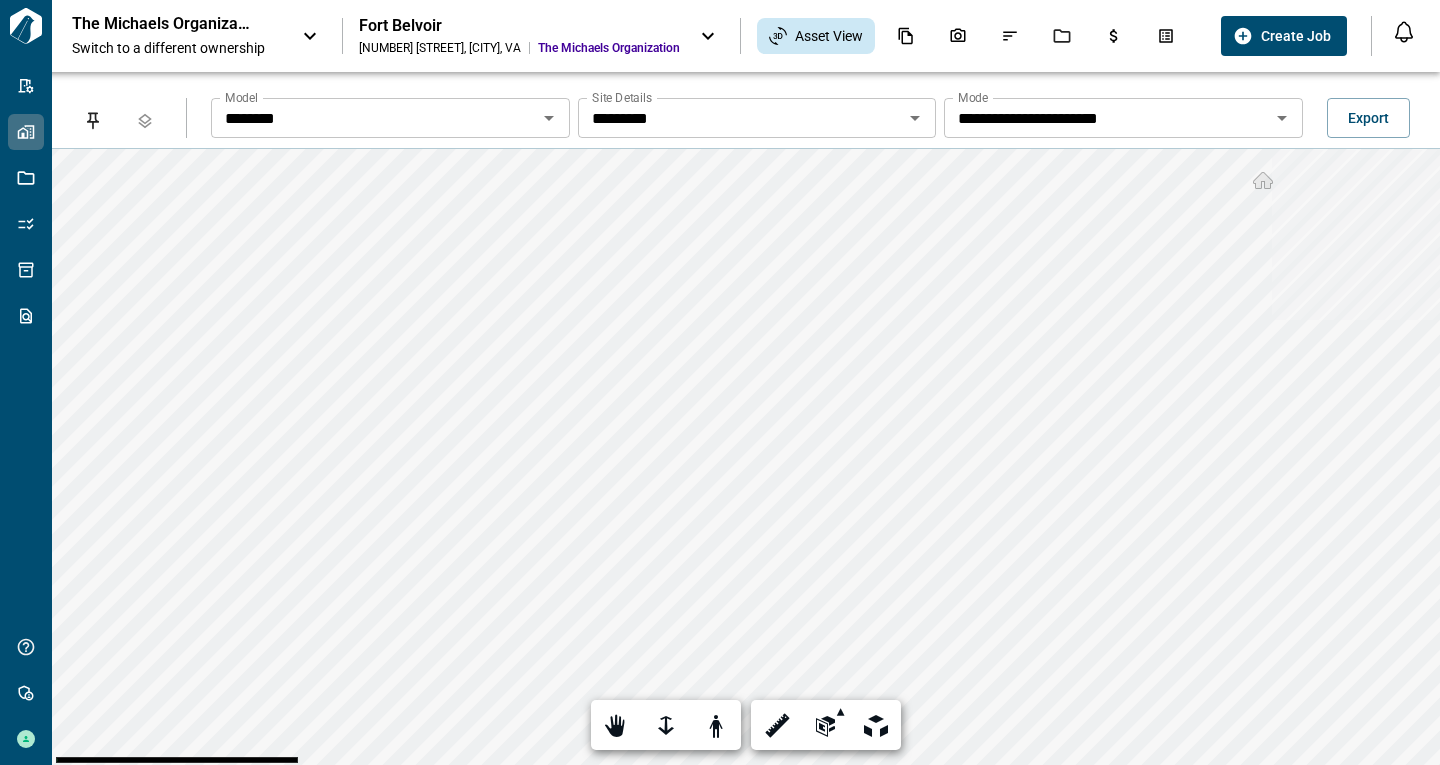click on "*********" at bounding box center (374, 118) 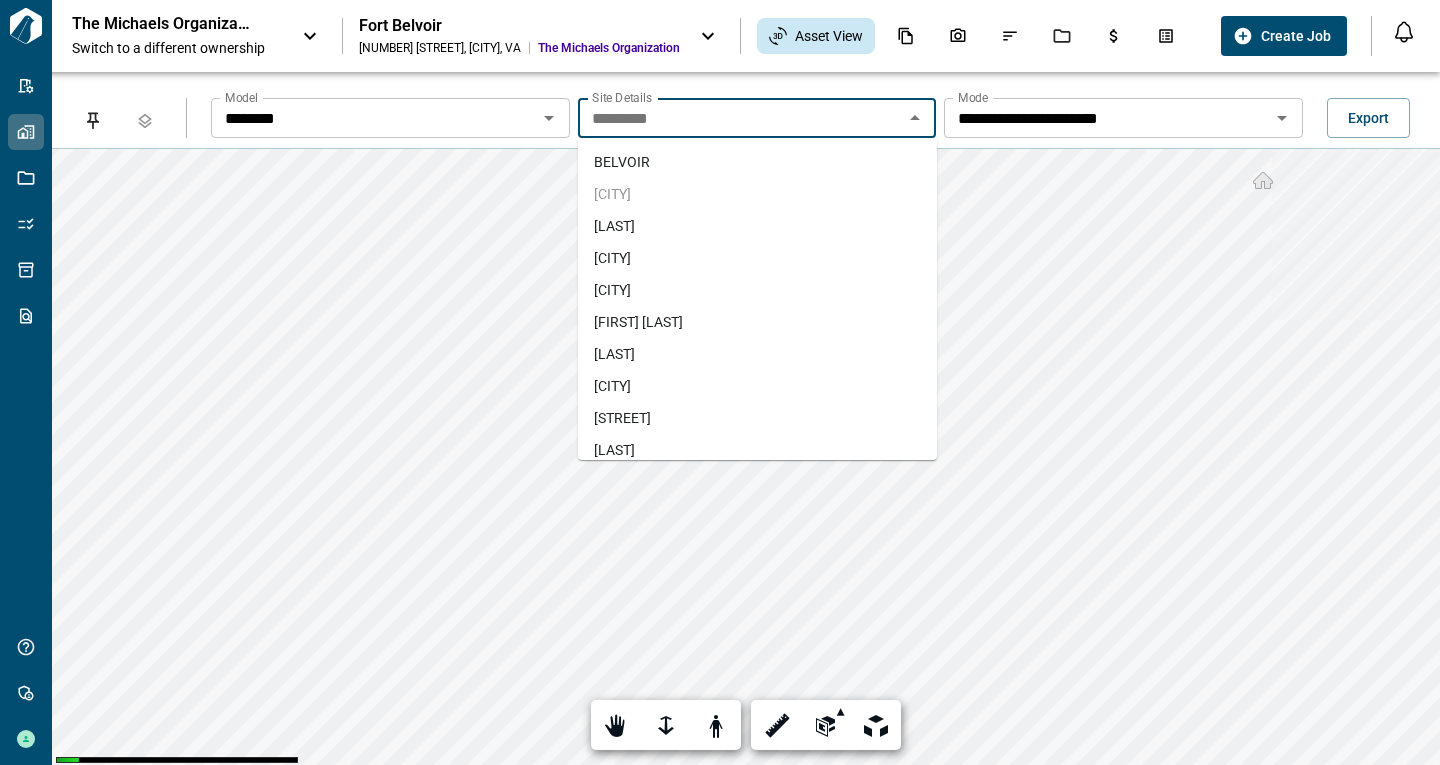scroll, scrollTop: 174, scrollLeft: 0, axis: vertical 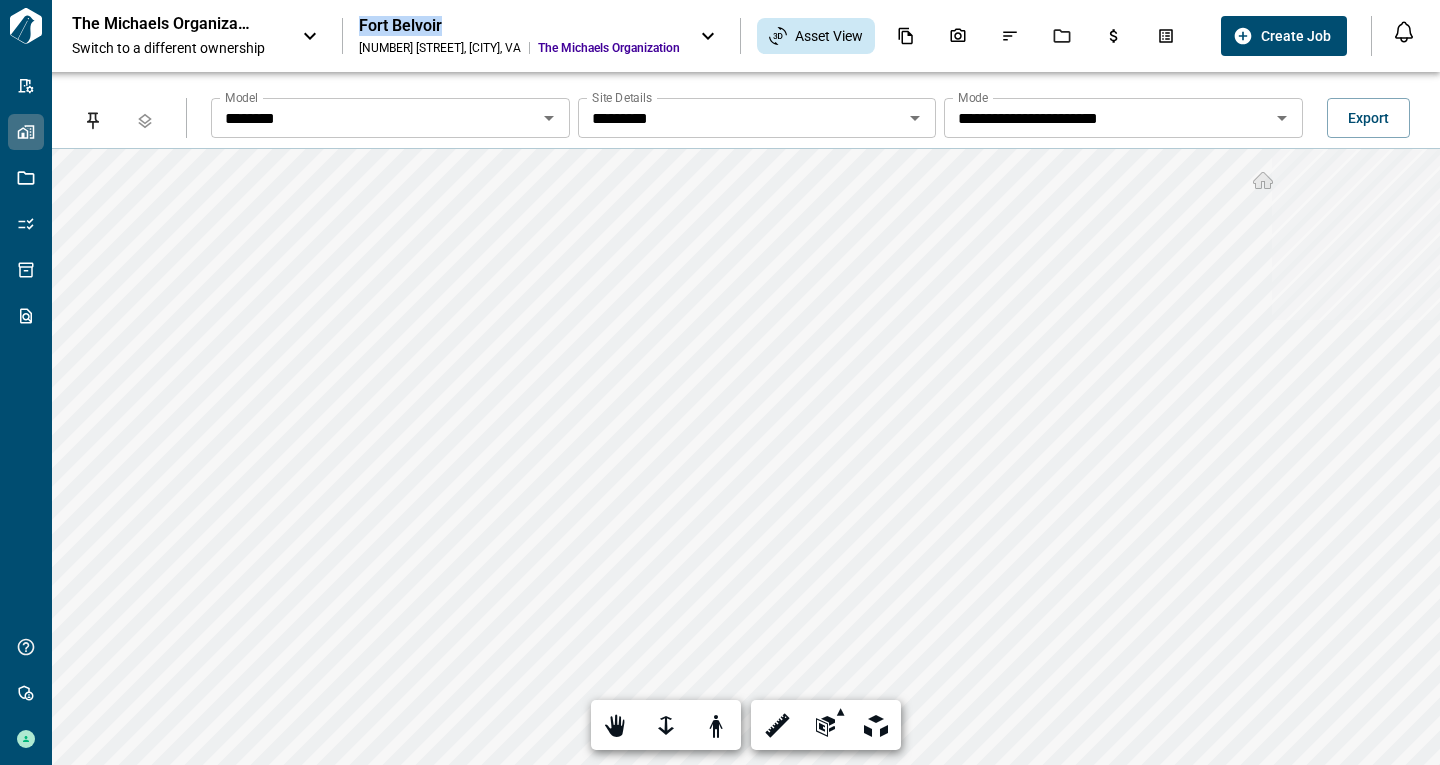 copy on "Fort Belvoir" 